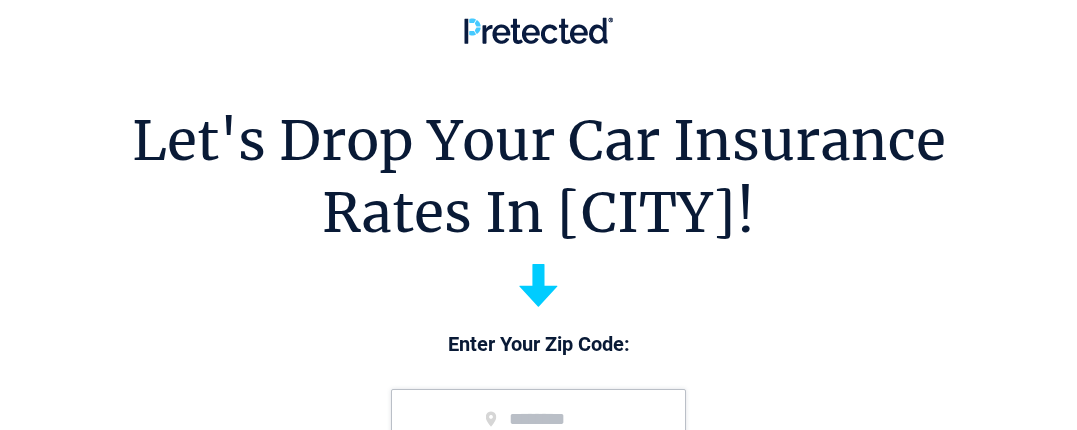 scroll, scrollTop: 0, scrollLeft: 0, axis: both 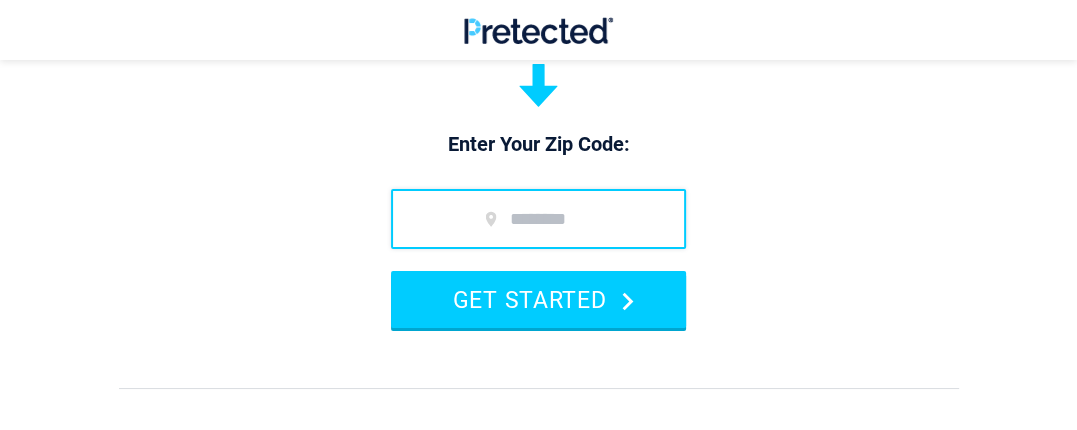 click at bounding box center (538, 219) 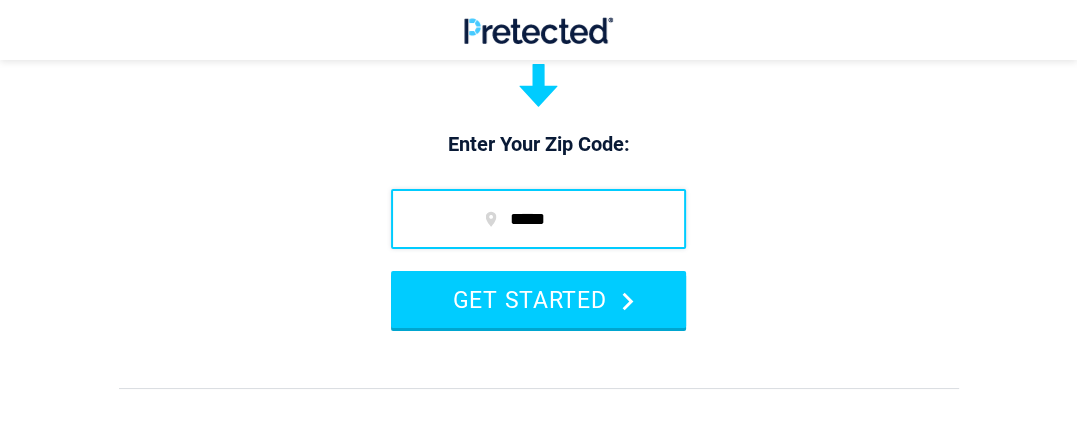 type on "*****" 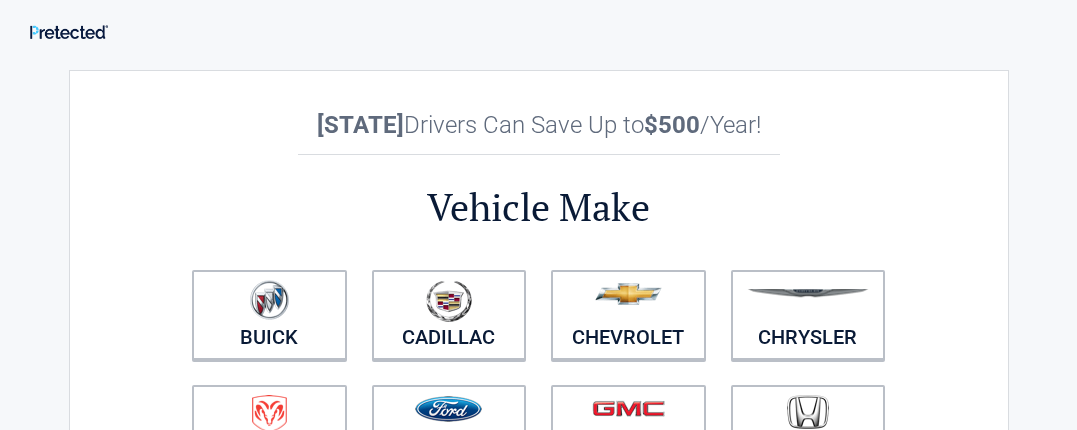 scroll, scrollTop: 0, scrollLeft: 0, axis: both 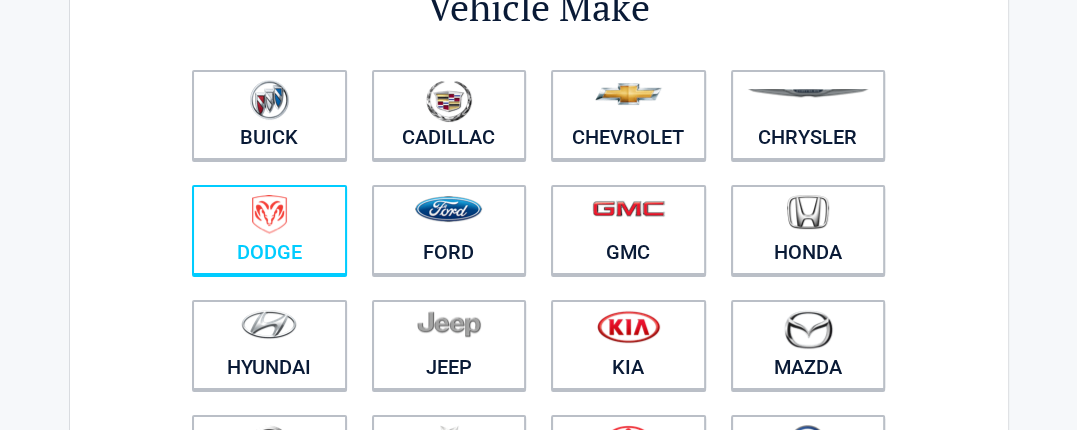 click at bounding box center [269, 214] 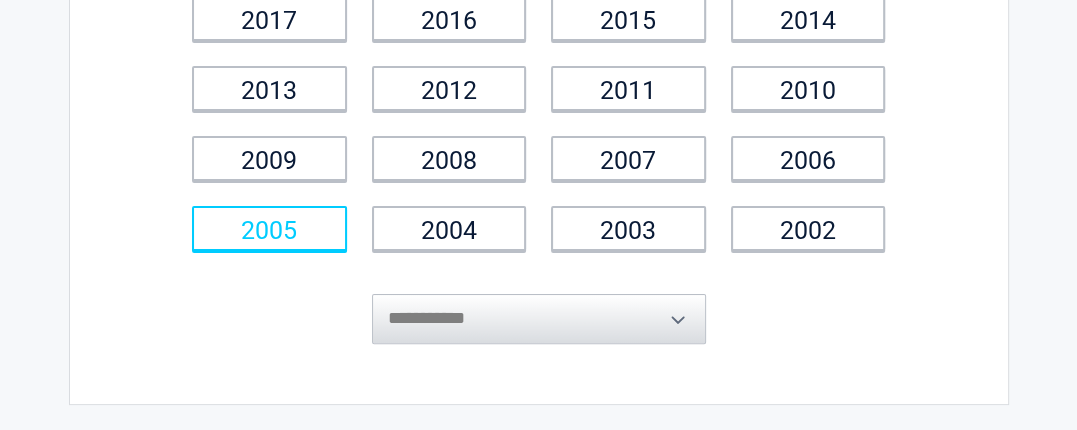 scroll, scrollTop: 400, scrollLeft: 0, axis: vertical 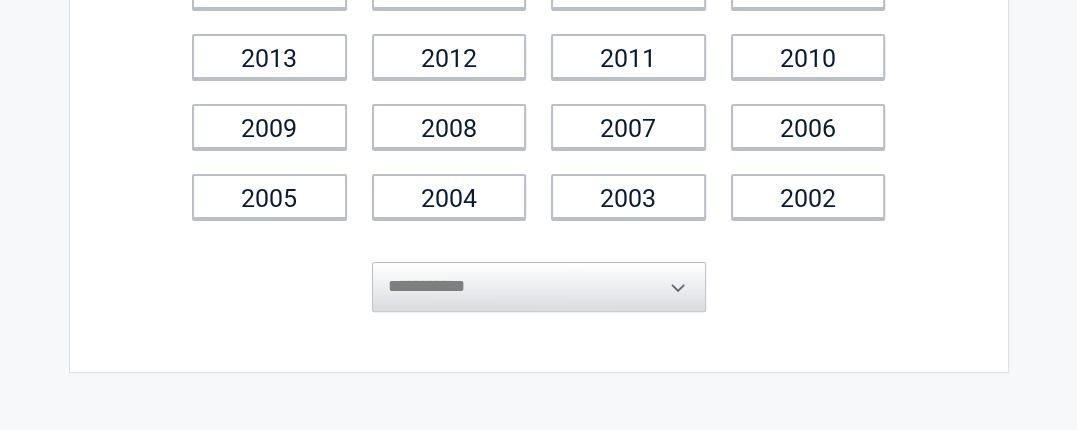 click on "**********" at bounding box center (539, 272) 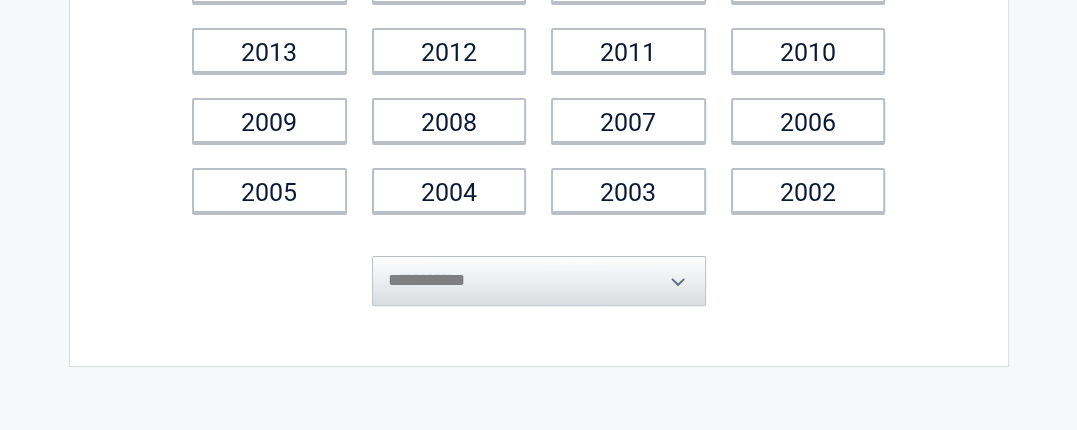 scroll, scrollTop: 400, scrollLeft: 0, axis: vertical 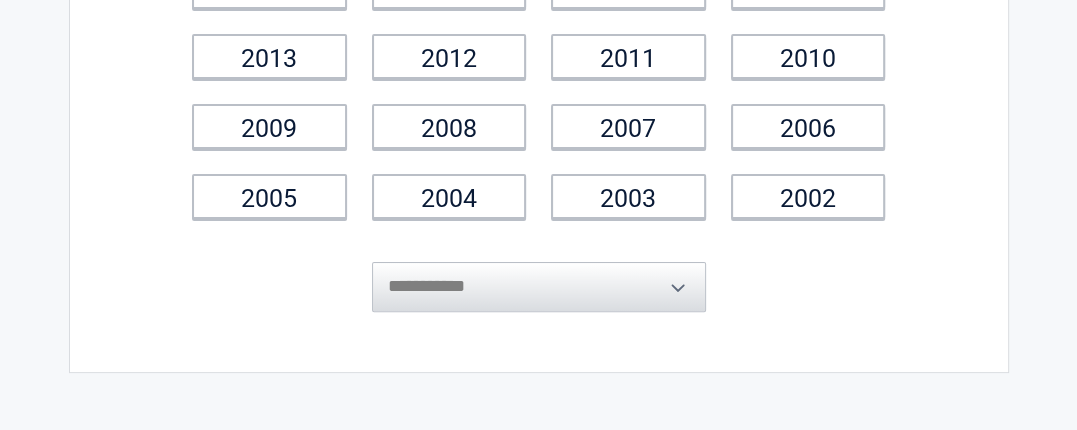 click on "**********" at bounding box center (539, 272) 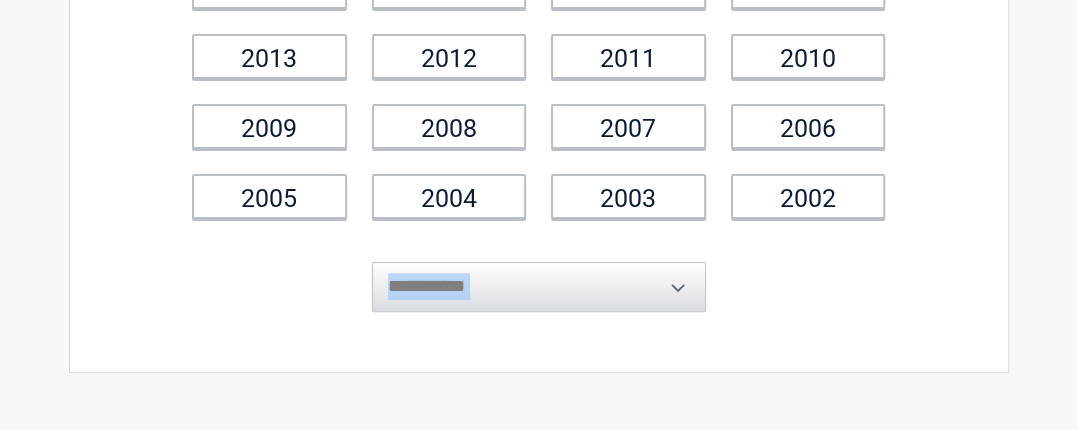 click on "**********" at bounding box center (539, 272) 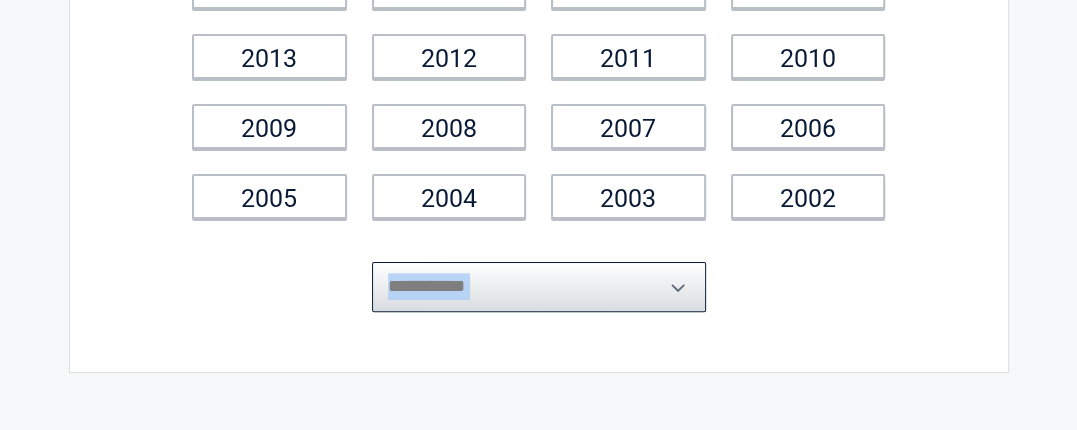 click on "**********" at bounding box center [539, 287] 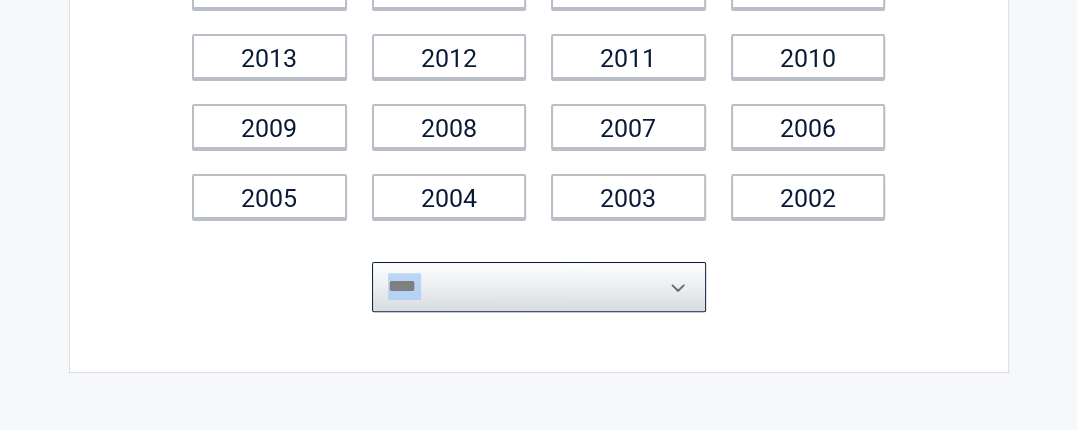 click on "**********" at bounding box center [539, 287] 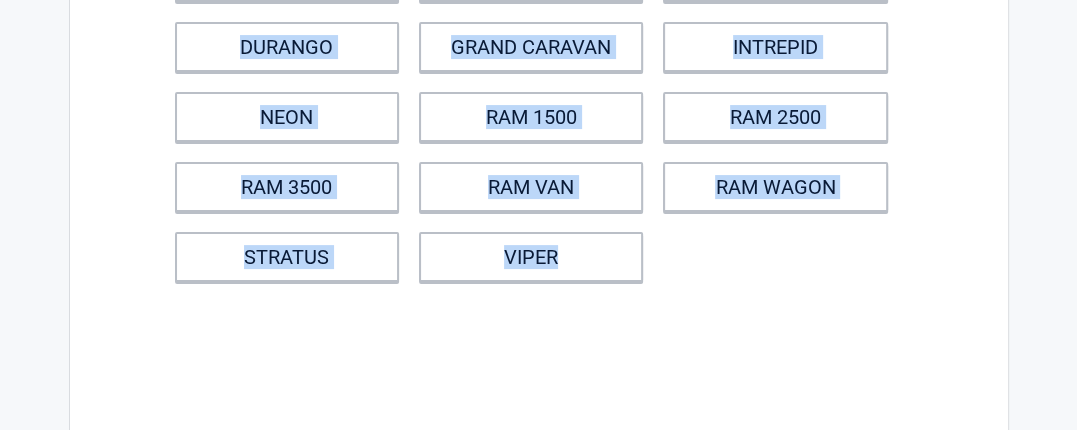 scroll, scrollTop: 300, scrollLeft: 0, axis: vertical 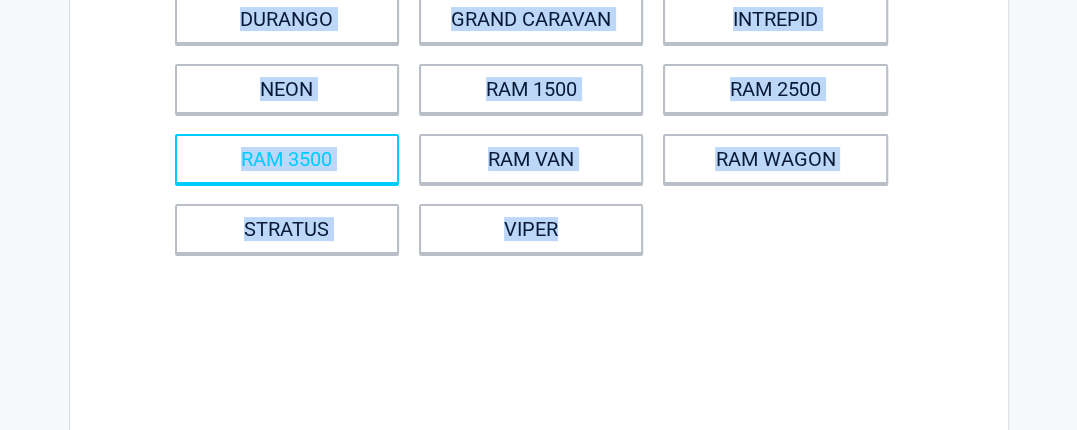 click on "RAM 3500" at bounding box center (287, 159) 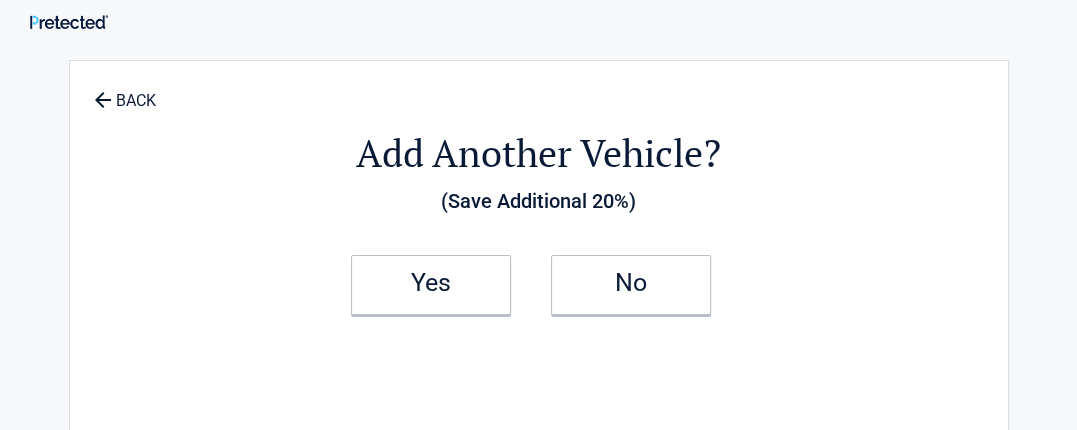 scroll, scrollTop: 0, scrollLeft: 0, axis: both 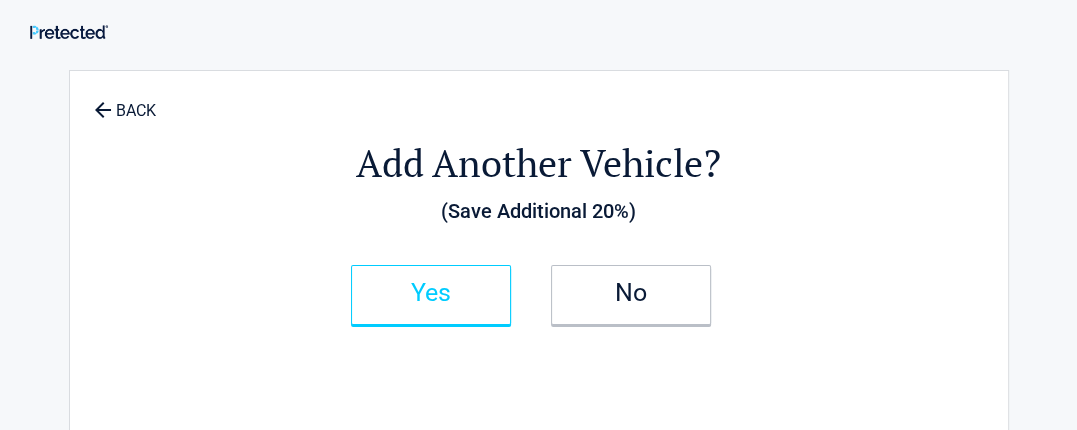 click on "Yes" at bounding box center (431, 295) 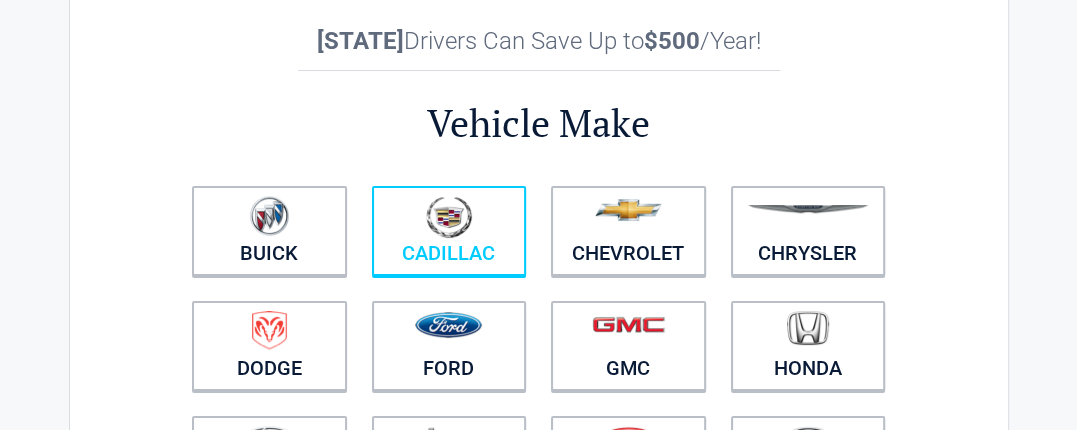 scroll, scrollTop: 200, scrollLeft: 0, axis: vertical 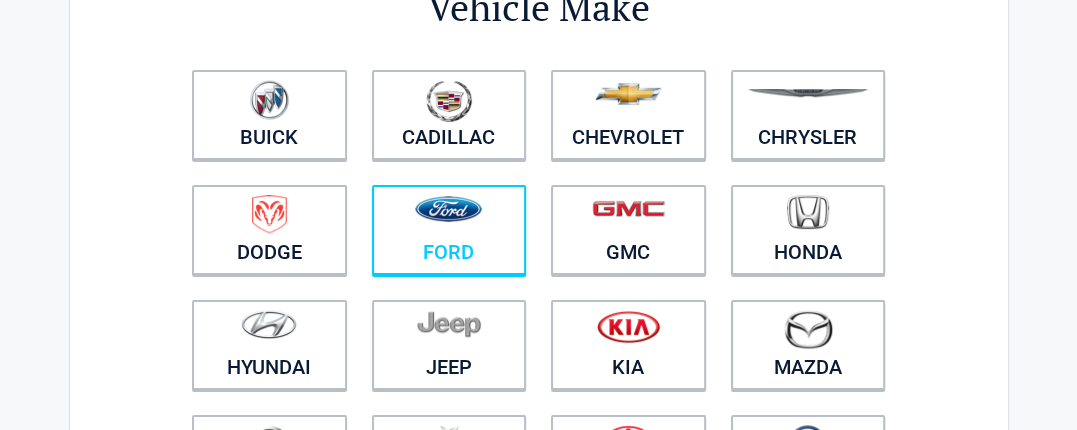 click at bounding box center [448, 209] 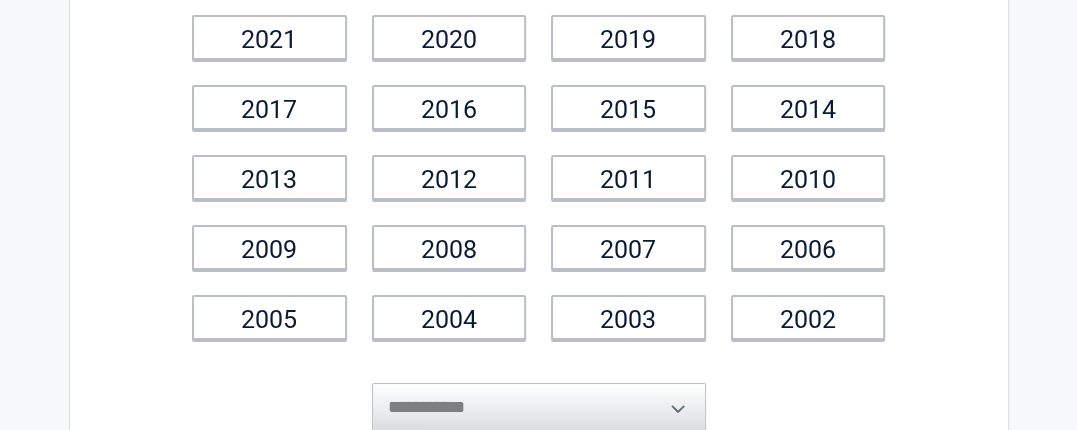 scroll, scrollTop: 400, scrollLeft: 0, axis: vertical 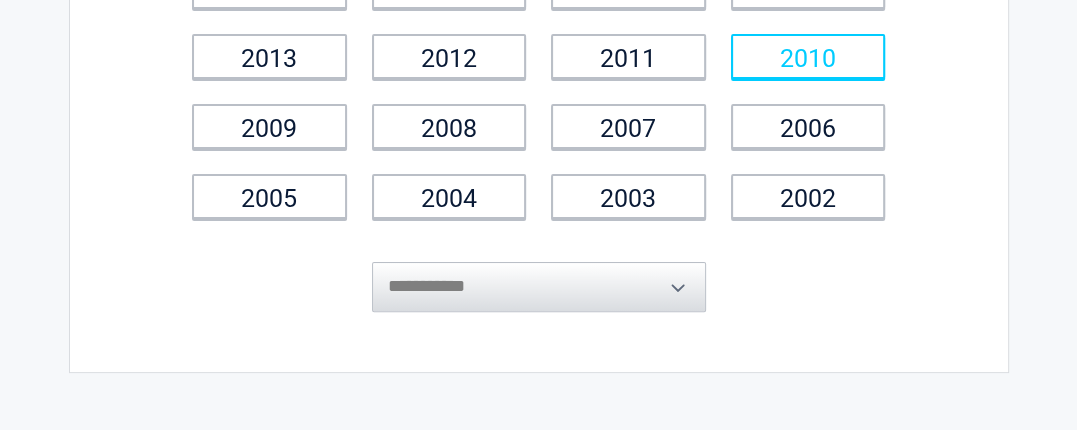 click on "2010" at bounding box center (808, 56) 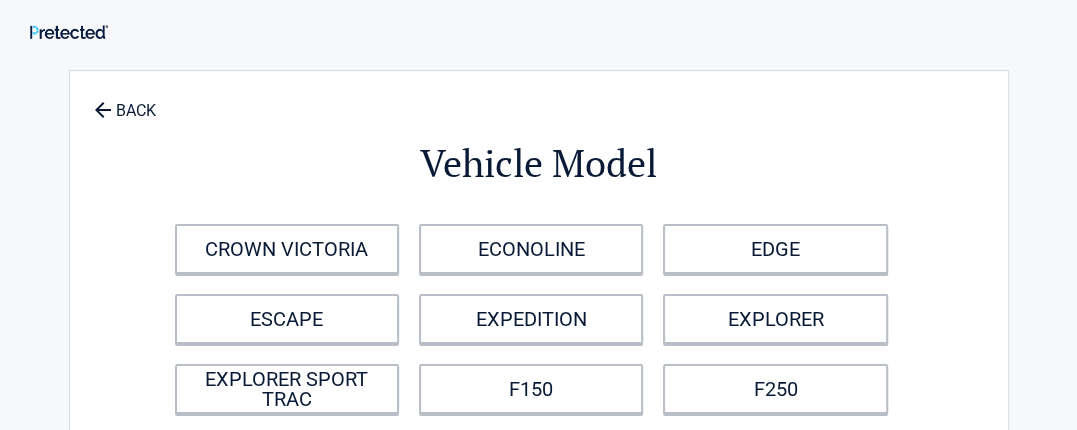 scroll, scrollTop: 200, scrollLeft: 0, axis: vertical 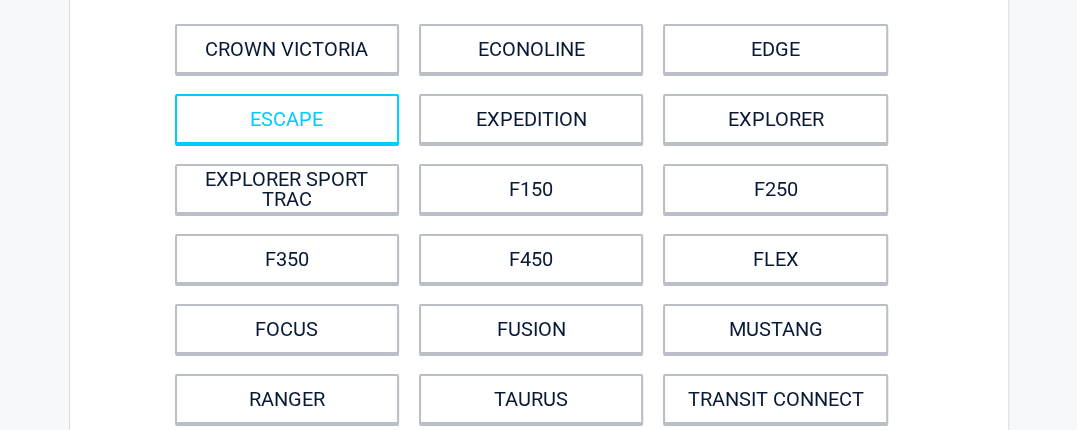 click on "ESCAPE" at bounding box center [287, 119] 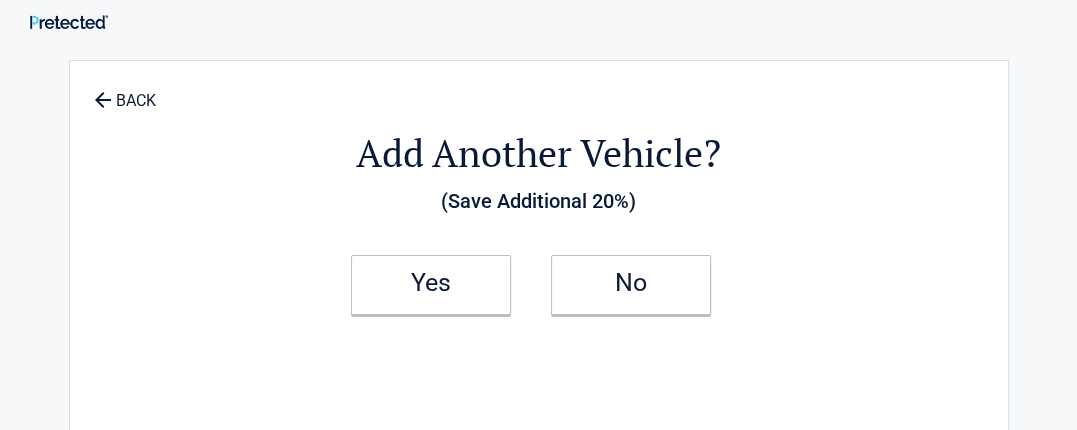 scroll, scrollTop: 0, scrollLeft: 0, axis: both 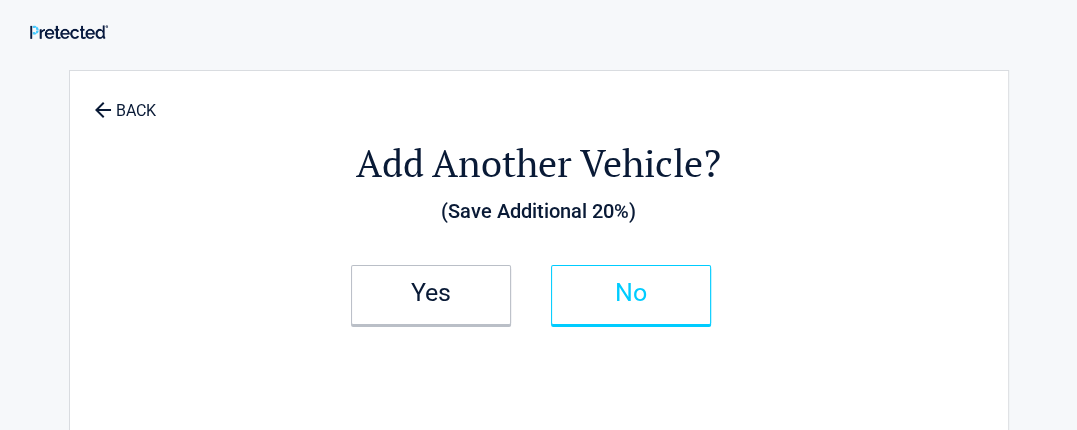 click on "No" at bounding box center [631, 295] 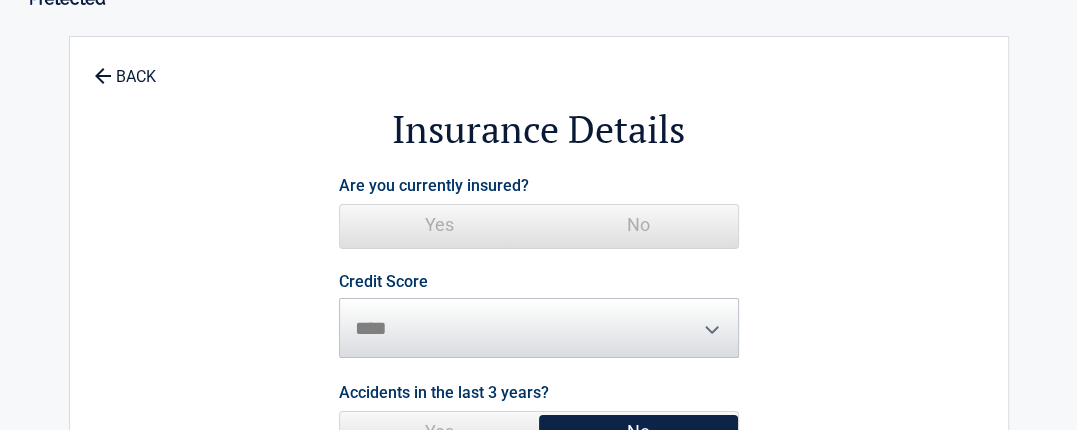 scroll, scrollTop: 100, scrollLeft: 0, axis: vertical 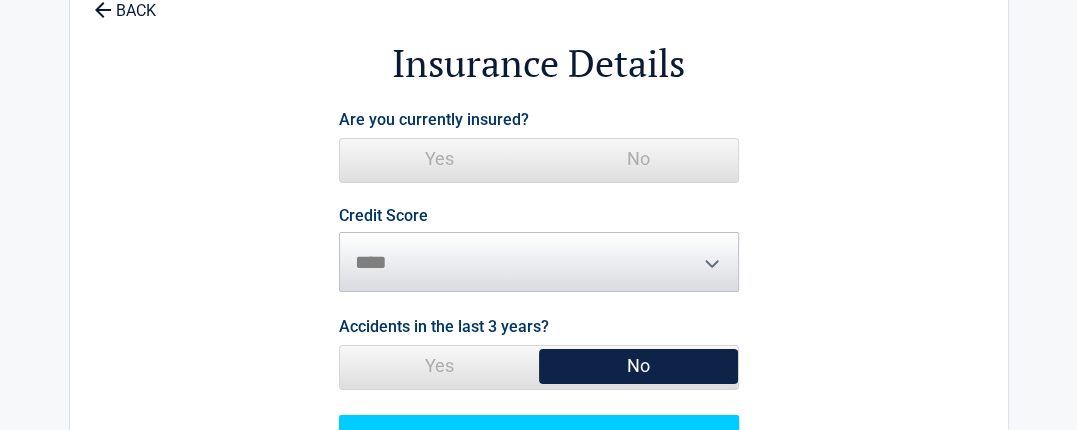 click on "Yes" at bounding box center [439, 159] 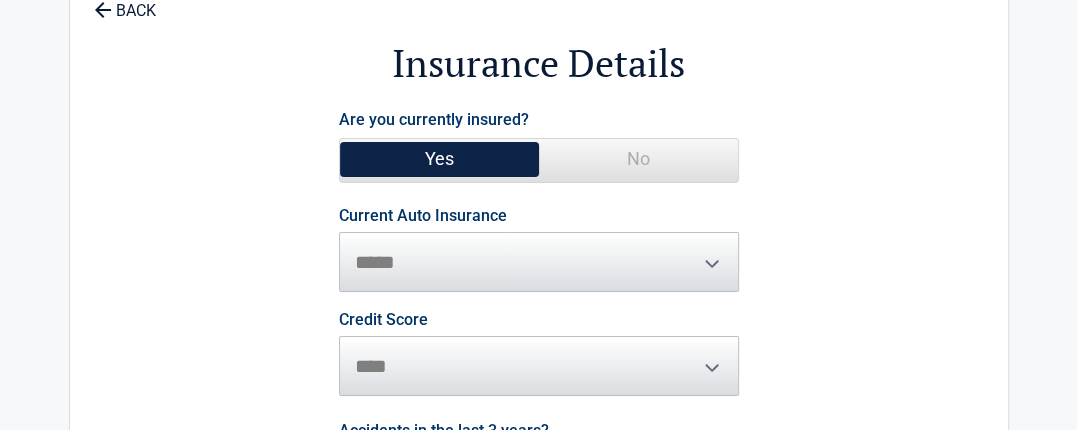 scroll, scrollTop: 200, scrollLeft: 0, axis: vertical 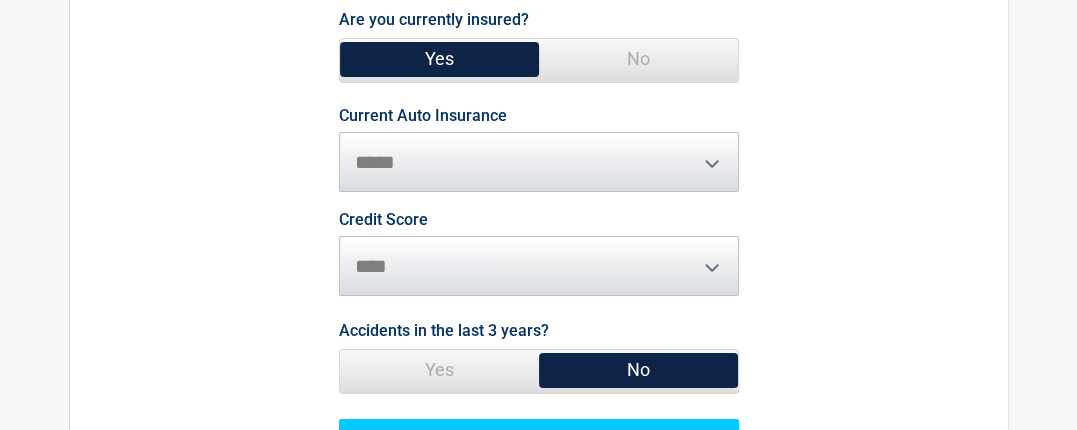click on "**********" at bounding box center [539, 150] 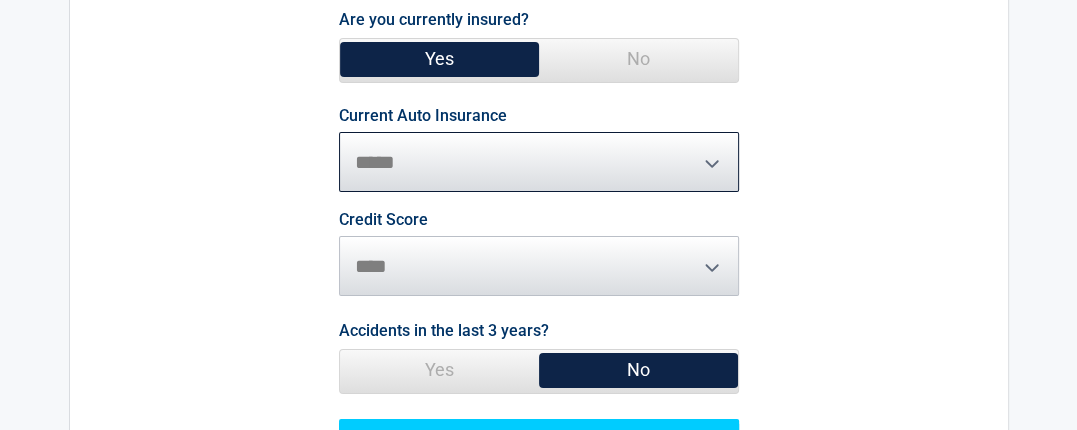 click on "**********" at bounding box center (539, 162) 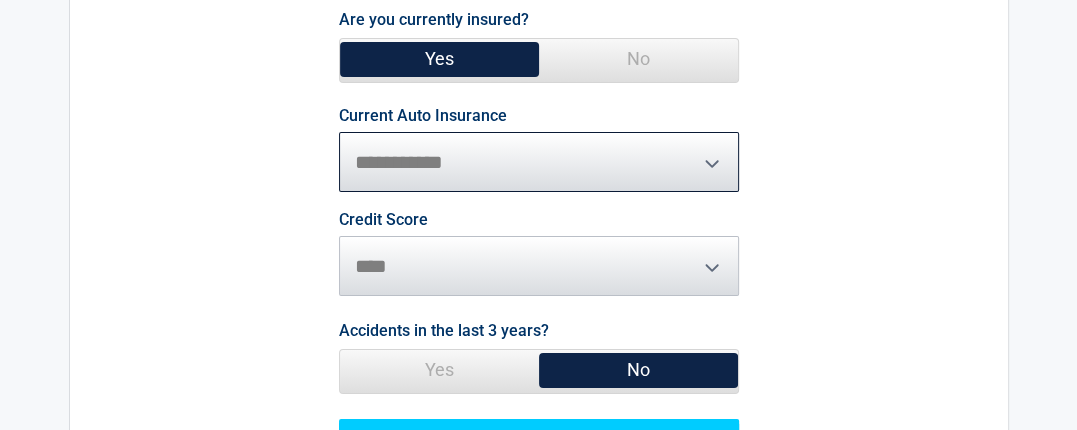 click on "**********" at bounding box center (539, 162) 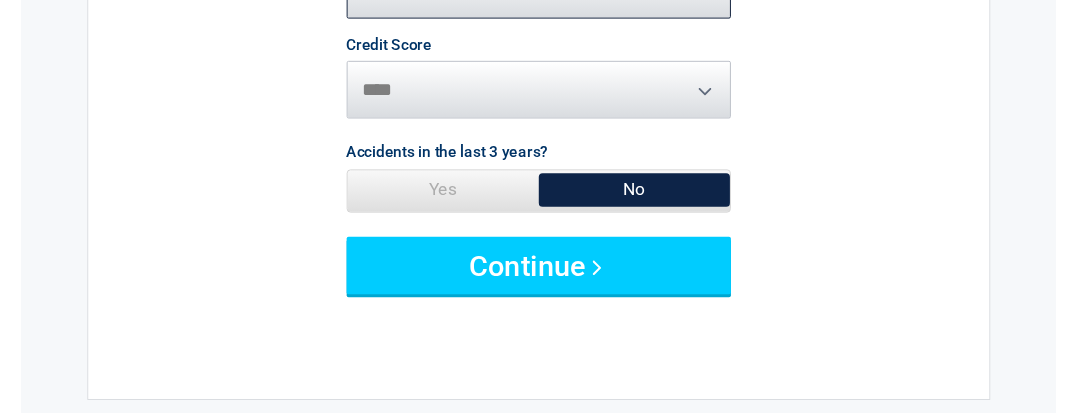 scroll, scrollTop: 400, scrollLeft: 0, axis: vertical 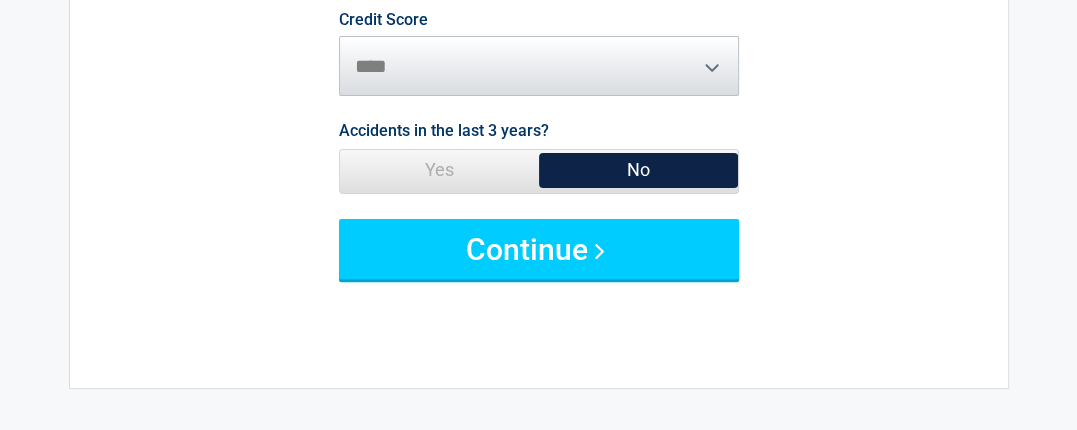 click on "No" at bounding box center [638, 170] 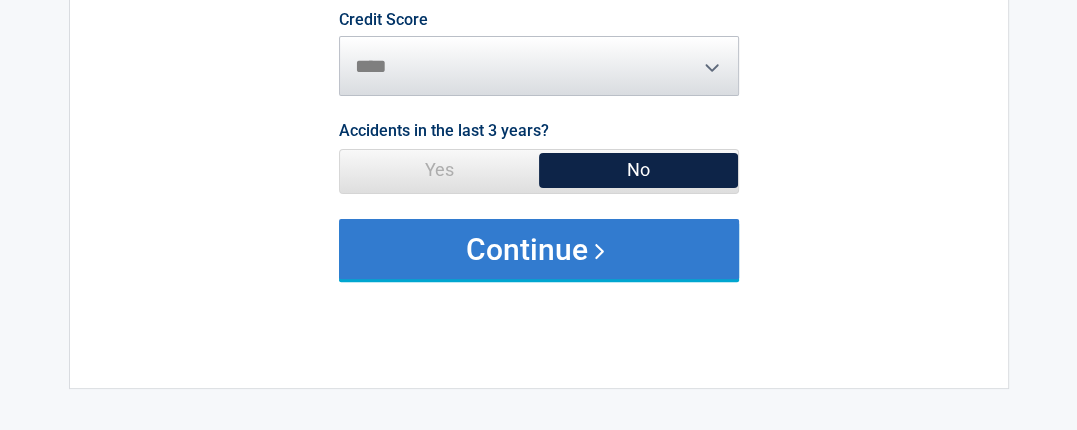 click on "Continue" at bounding box center [539, 249] 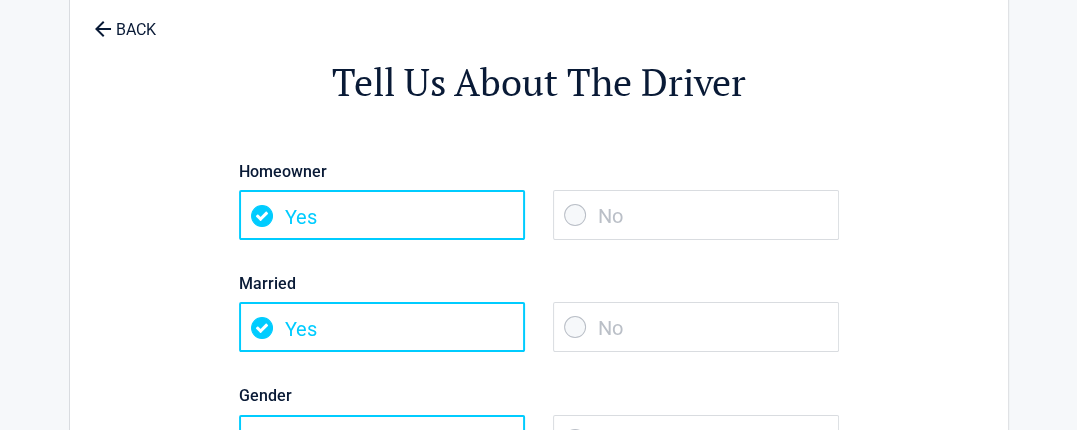 scroll, scrollTop: 100, scrollLeft: 0, axis: vertical 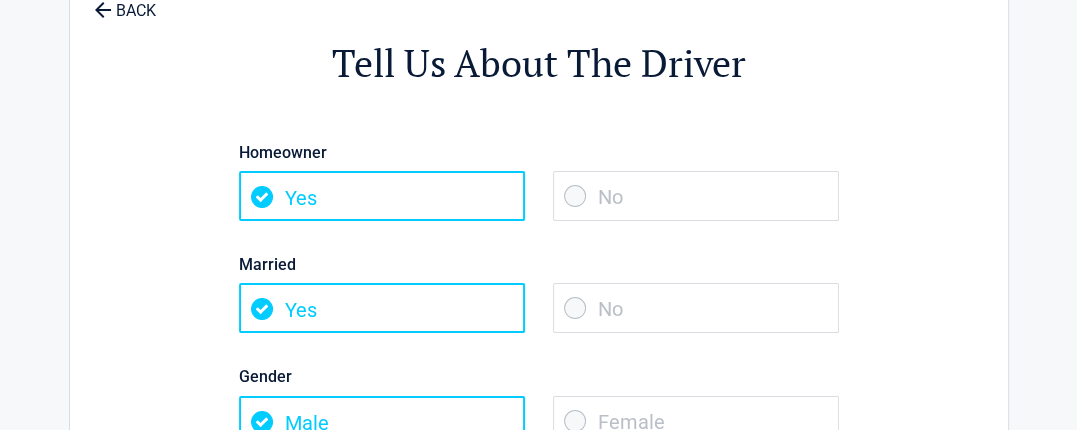 click on "No" at bounding box center (696, 196) 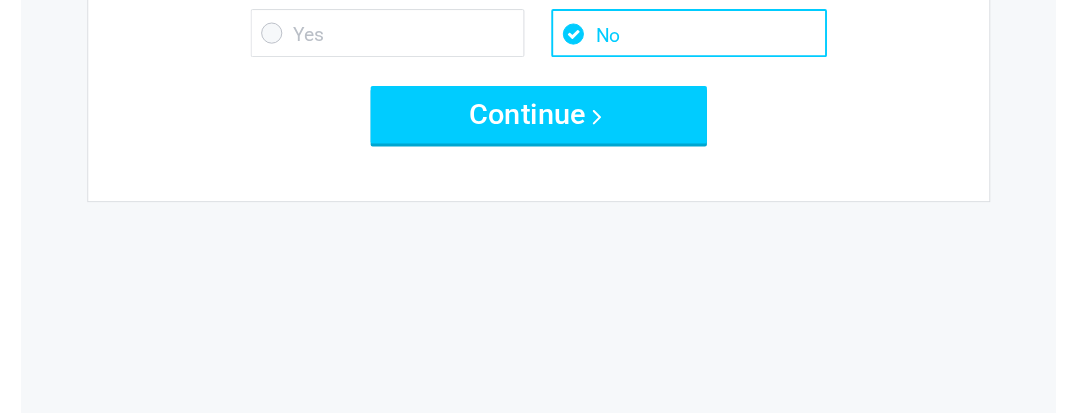 scroll, scrollTop: 600, scrollLeft: 0, axis: vertical 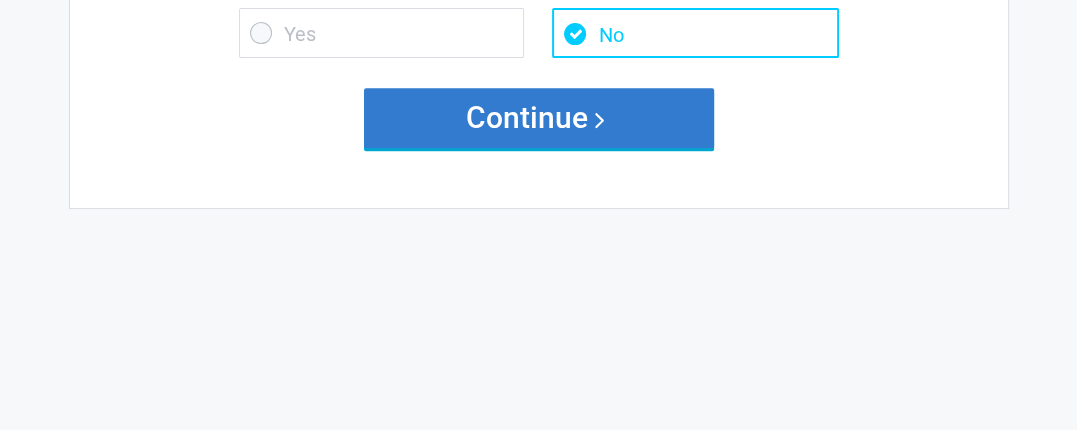 click on "Continue" at bounding box center [539, 118] 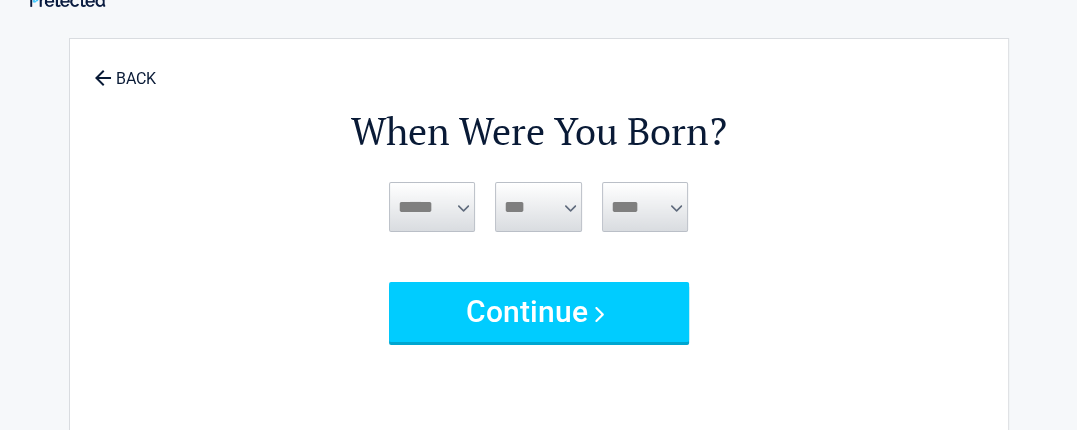 scroll, scrollTop: 0, scrollLeft: 0, axis: both 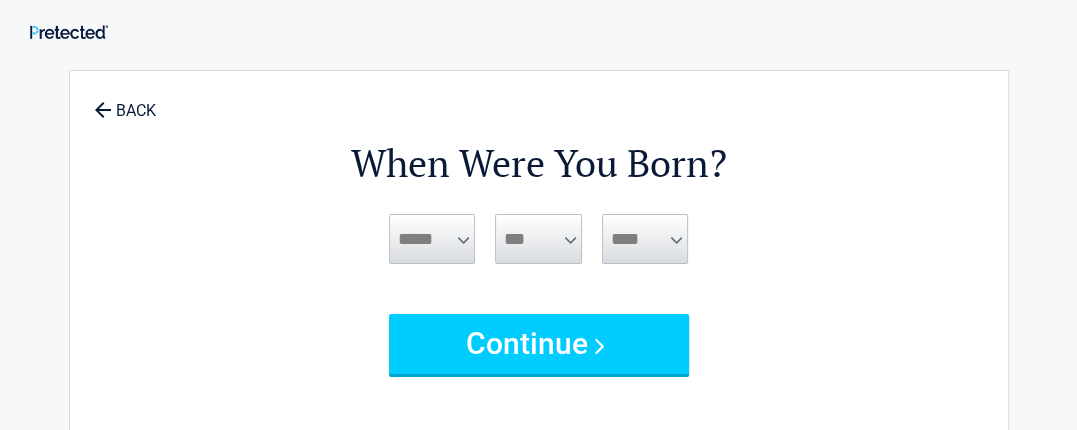 click on "*****
***
***
***
***
***
***
***
***
***
***
***
***" at bounding box center (432, 239) 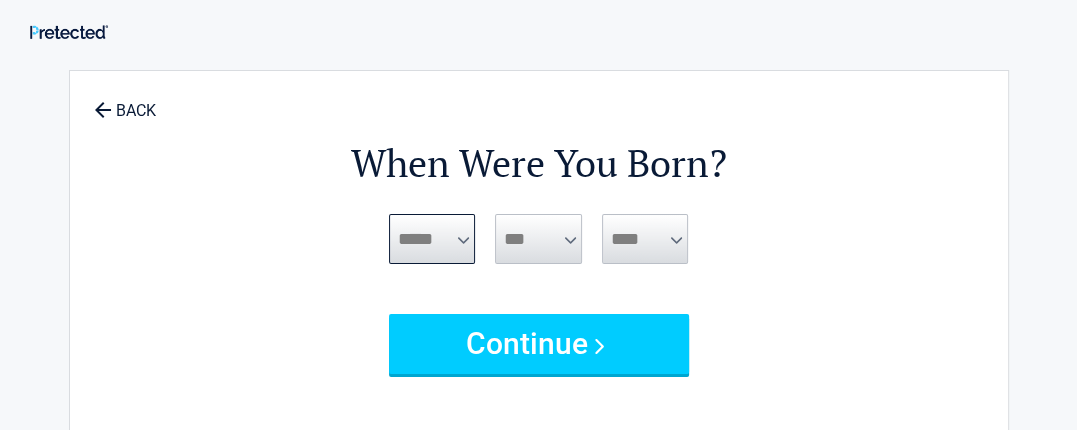 click on "*****
***
***
***
***
***
***
***
***
***
***
***
***" at bounding box center [432, 239] 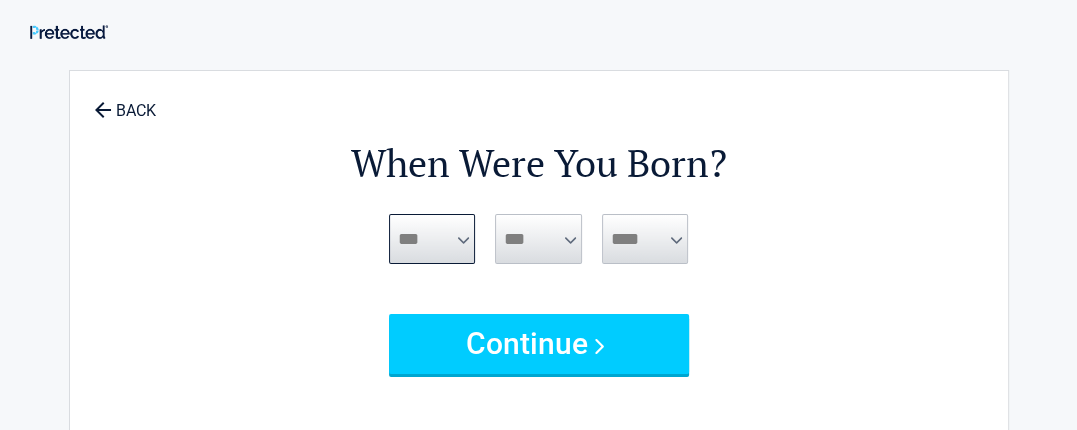 click on "*****
***
***
***
***
***
***
***
***
***
***
***
***" at bounding box center (432, 239) 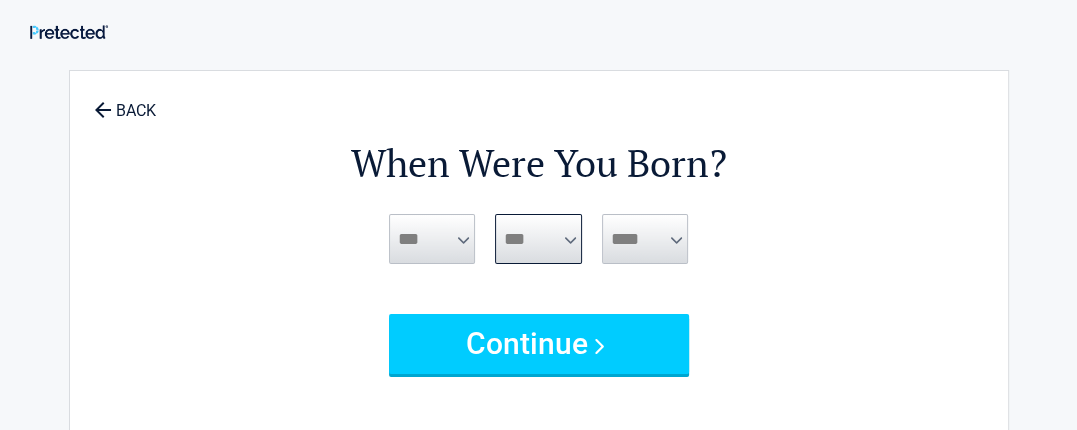 click on "*** * * * * * * * * * ** ** ** ** ** ** ** ** ** ** ** ** ** ** ** ** ** ** ** ** ** **" at bounding box center (538, 239) 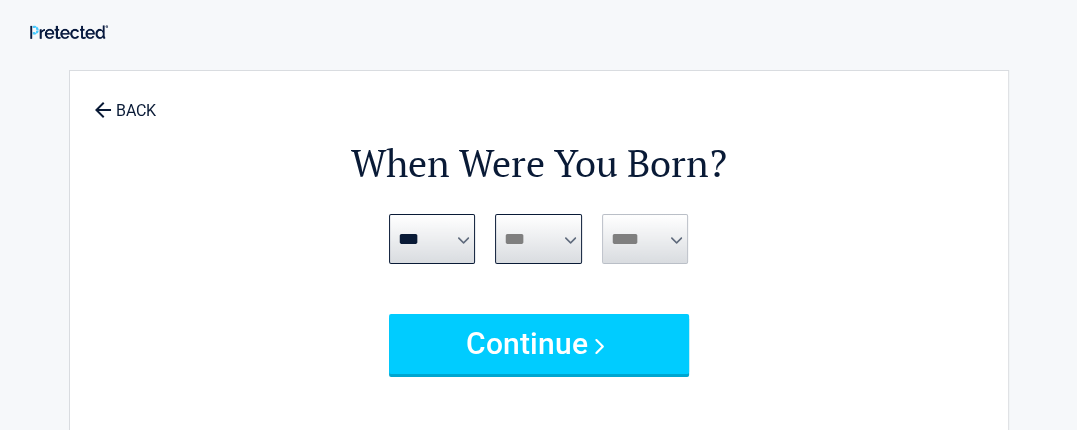 select on "**" 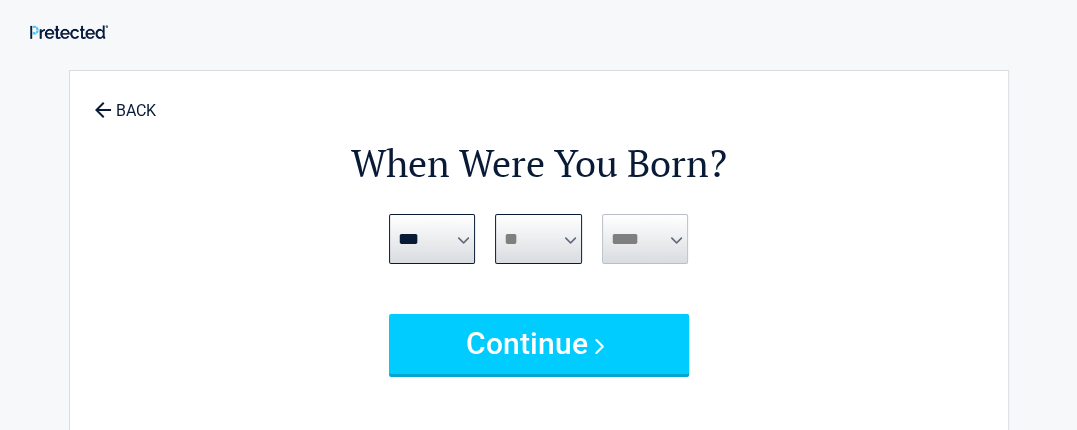 click on "*** * * * * * * * * * ** ** ** ** ** ** ** ** ** ** ** ** ** ** ** ** ** ** ** ** ** **" at bounding box center [538, 239] 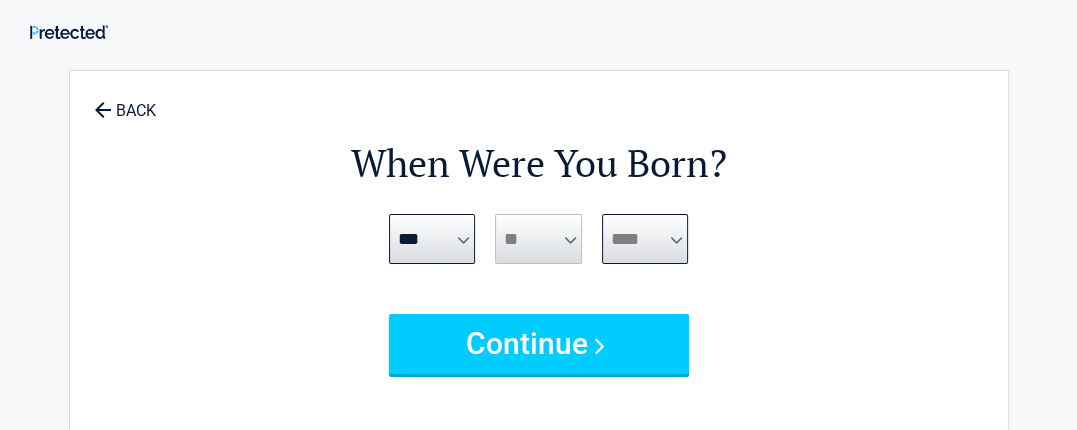 click on "****
****
****
****
****
****
****
****
****
****
****
****
****
****
****
****
****
****
****
****
****
****
****
****
****
****
****
****
****
****
****
****
****
****
****
****
****
****
****
****
****
****
****
****
****
****
****
****
****
****
****
****
****
****
****
****
****
****
****
****
****
****
****
****" at bounding box center (645, 239) 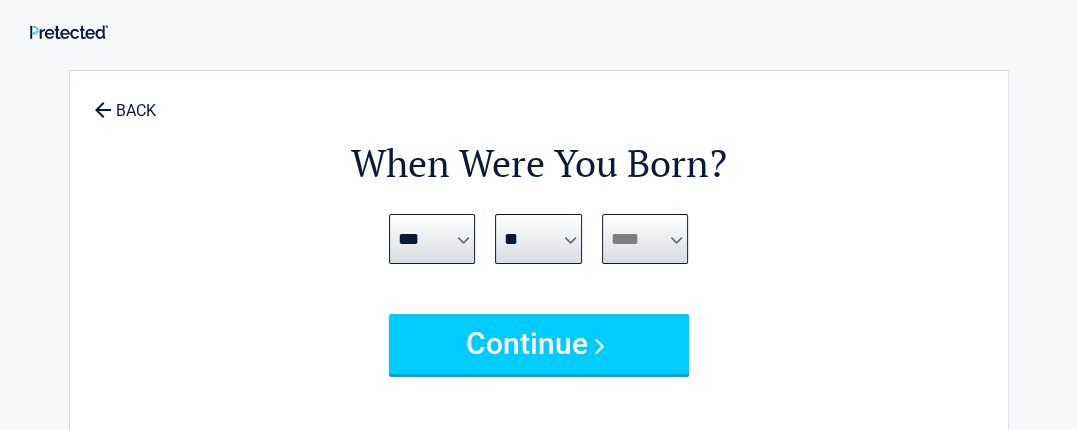 select on "****" 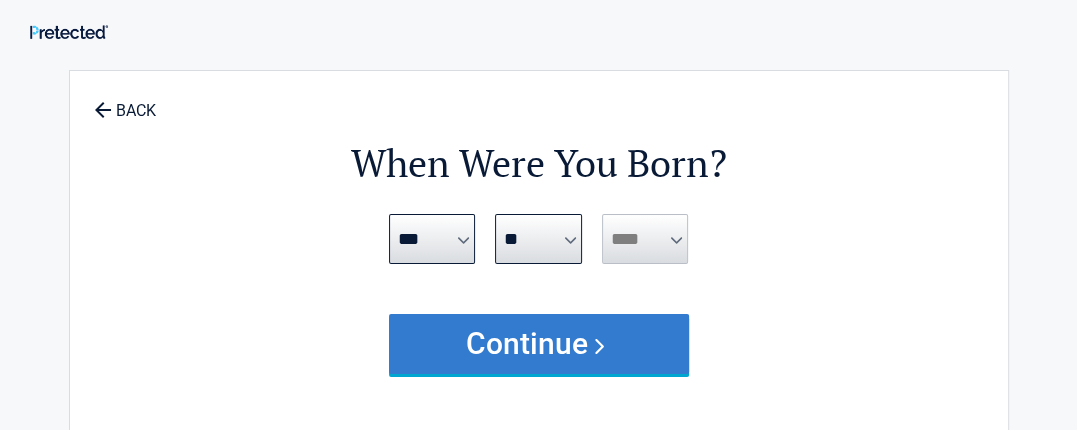 click on "Continue" at bounding box center [539, 344] 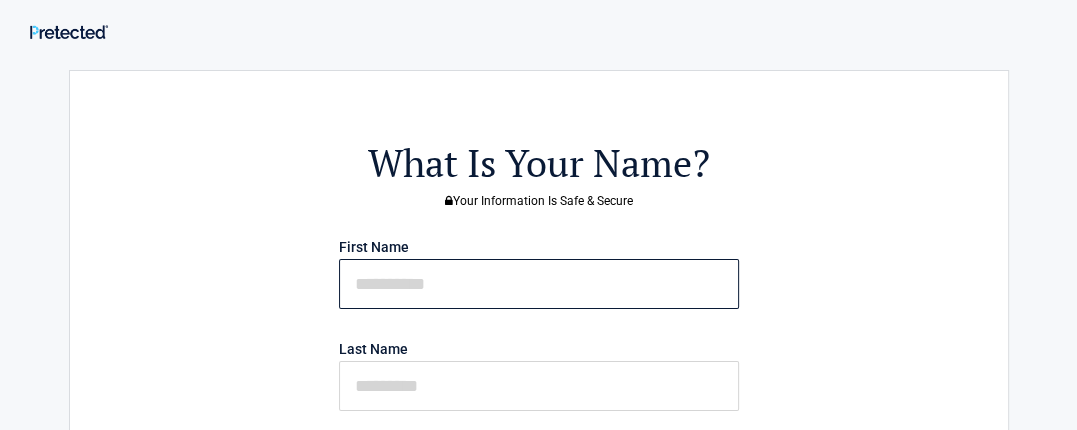 click at bounding box center [539, 284] 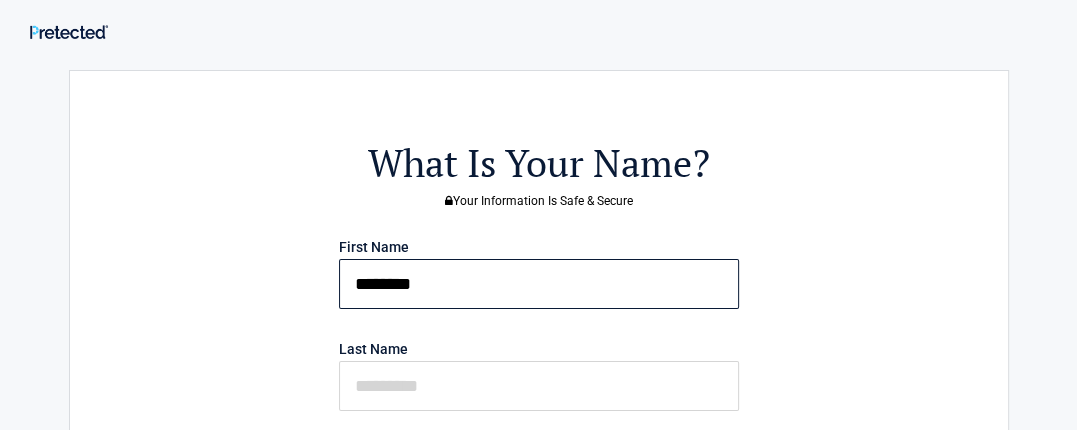 type on "********" 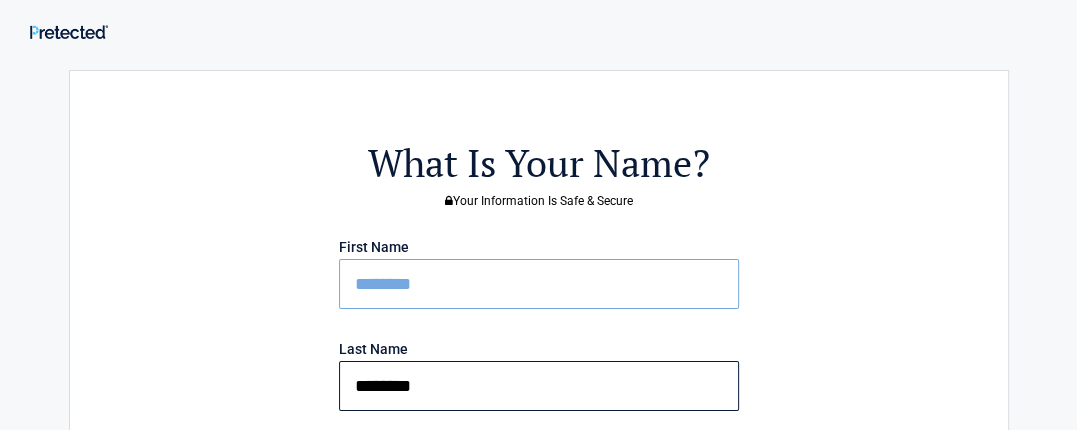 type on "********" 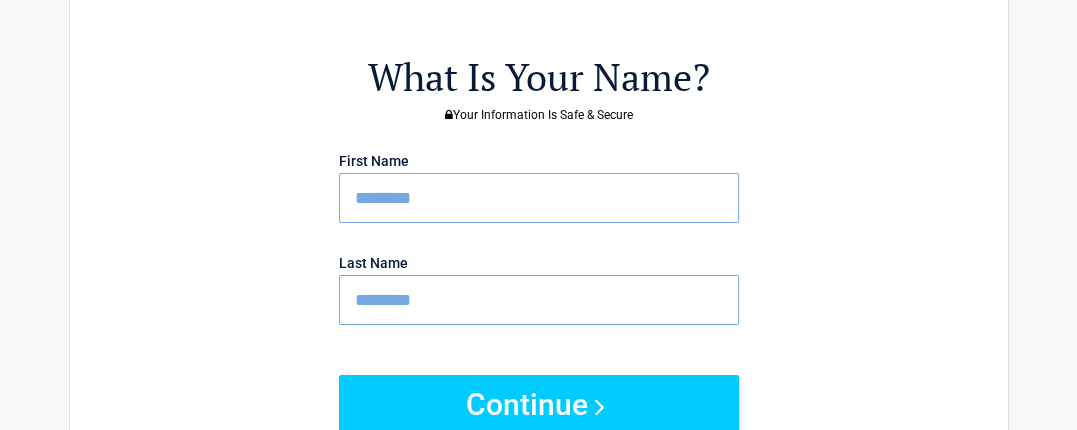 type 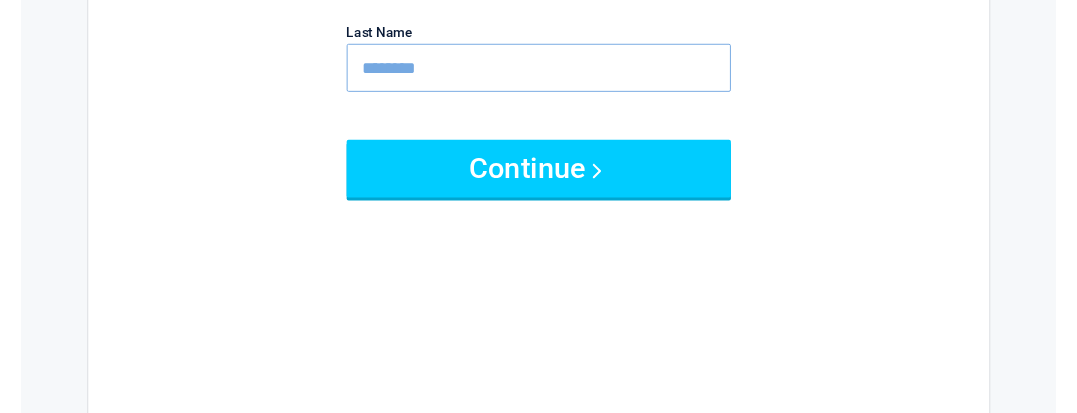 scroll, scrollTop: 316, scrollLeft: 0, axis: vertical 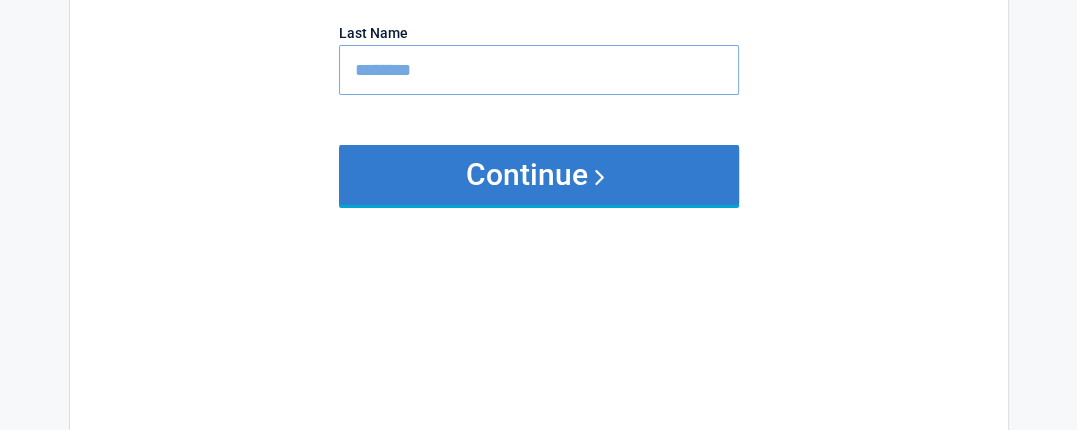 click on "Continue" at bounding box center (539, 175) 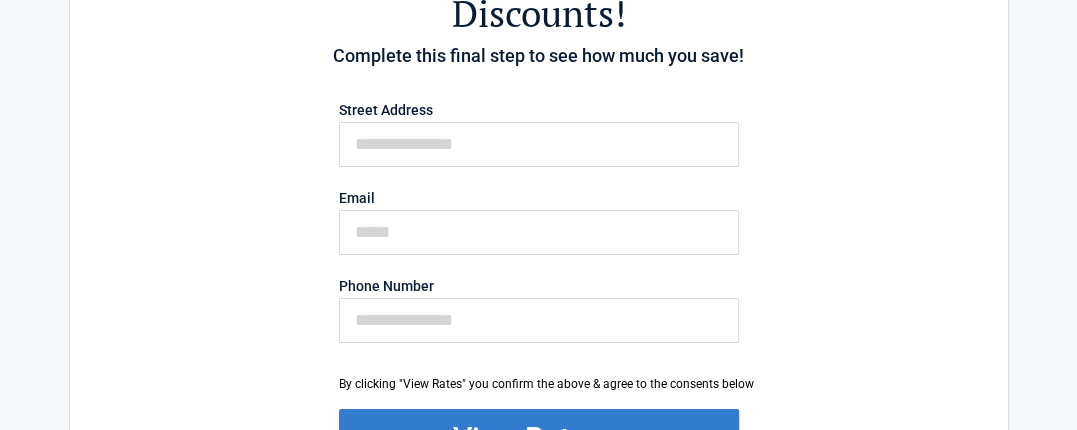 scroll, scrollTop: 0, scrollLeft: 0, axis: both 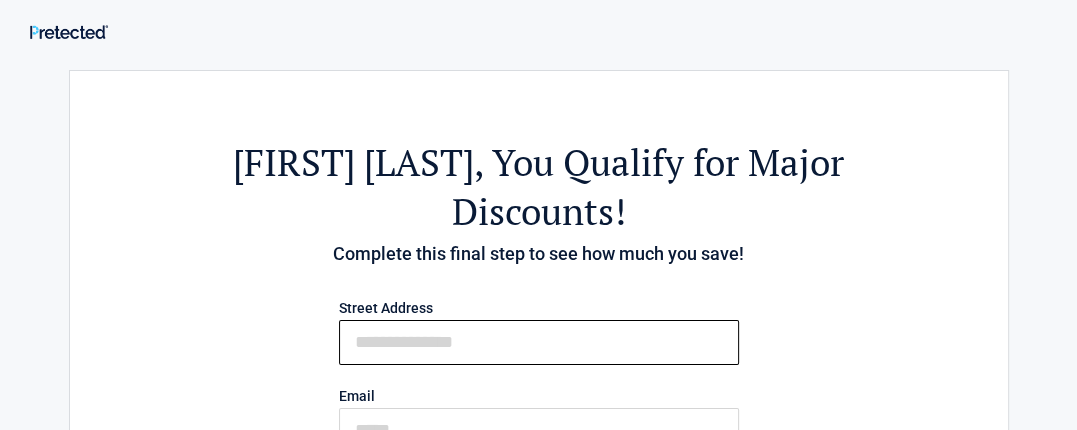 click on "First Name" at bounding box center (539, 342) 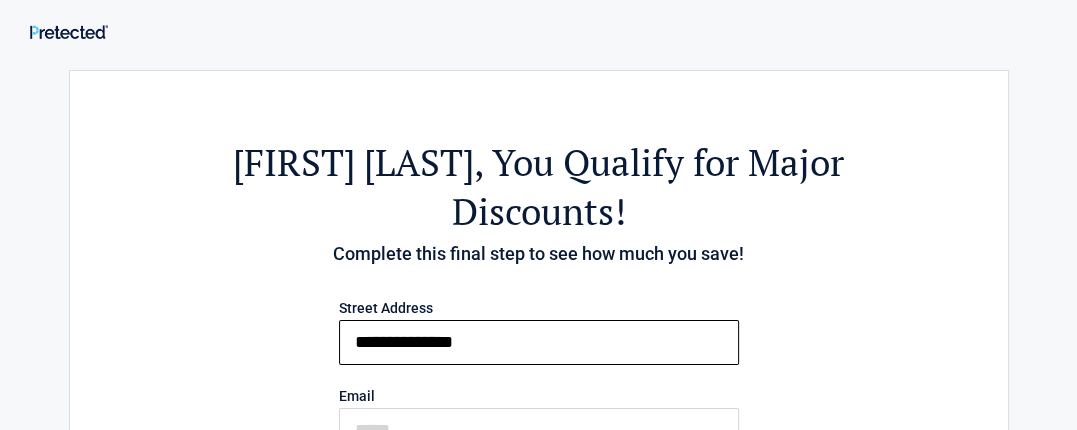 type on "**********" 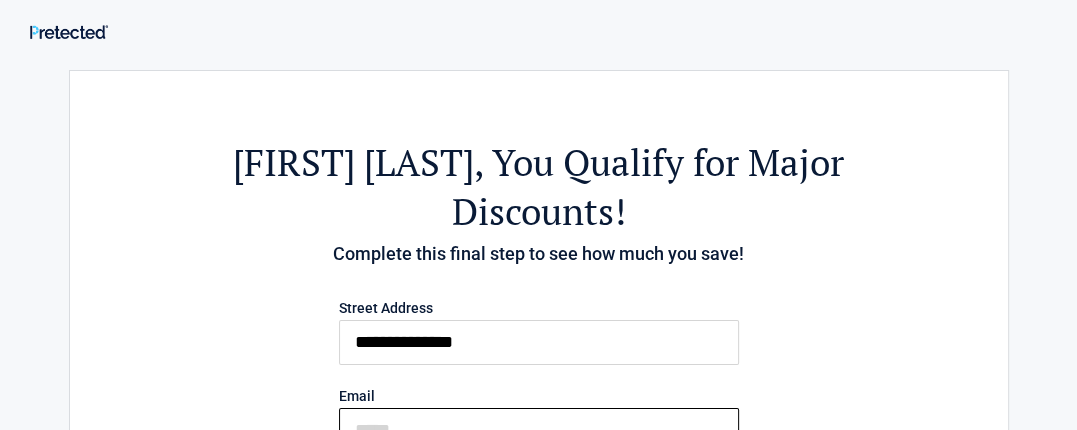 click on "Email" at bounding box center (539, 430) 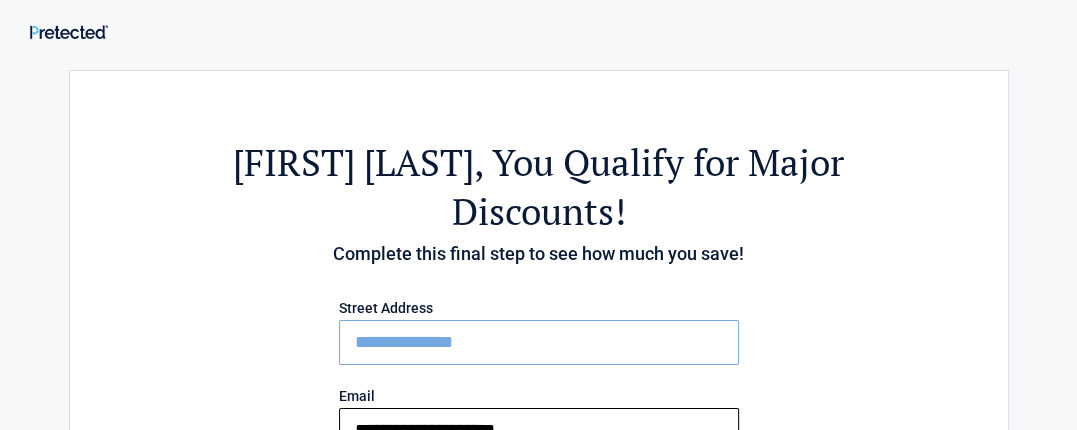 type on "**********" 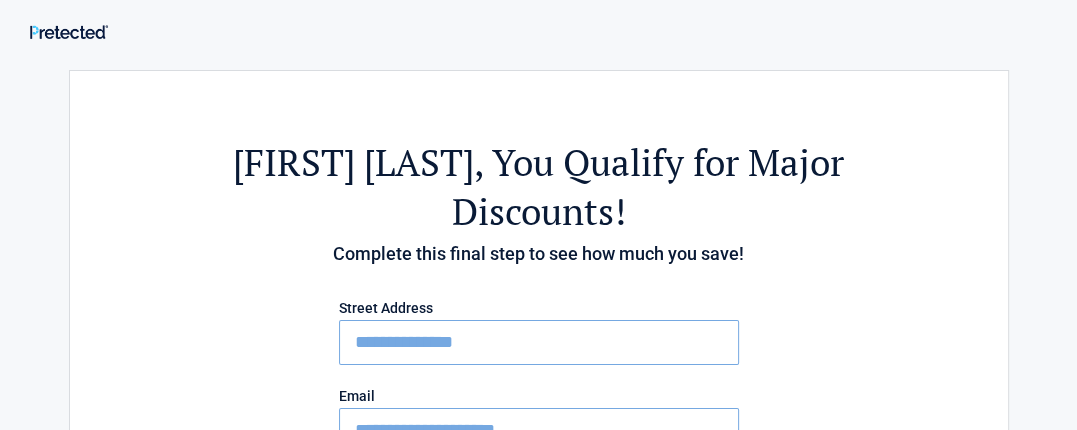 click on "**********" at bounding box center (539, 342) 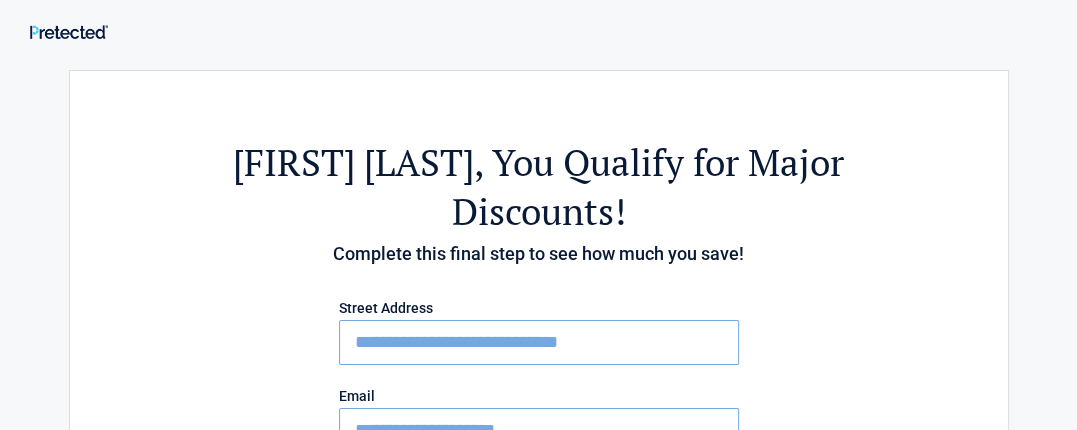 click on "**********" at bounding box center (539, 342) 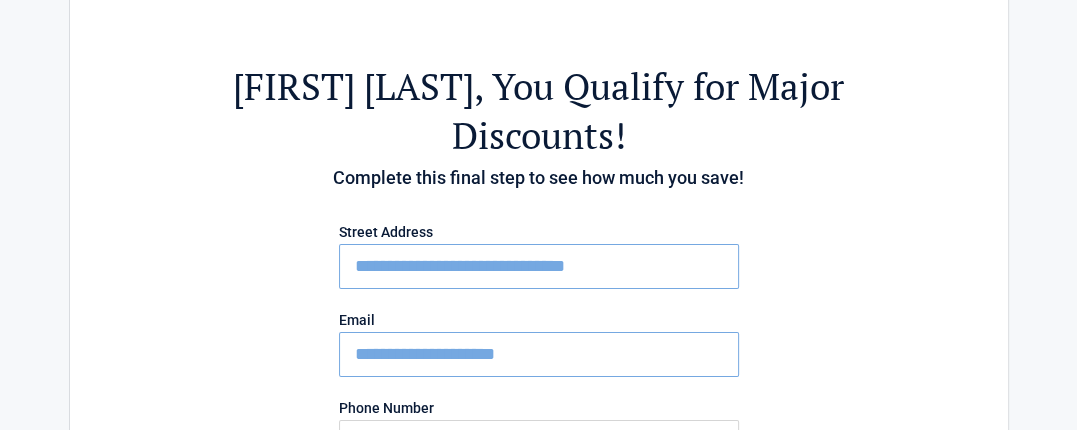 scroll, scrollTop: 200, scrollLeft: 0, axis: vertical 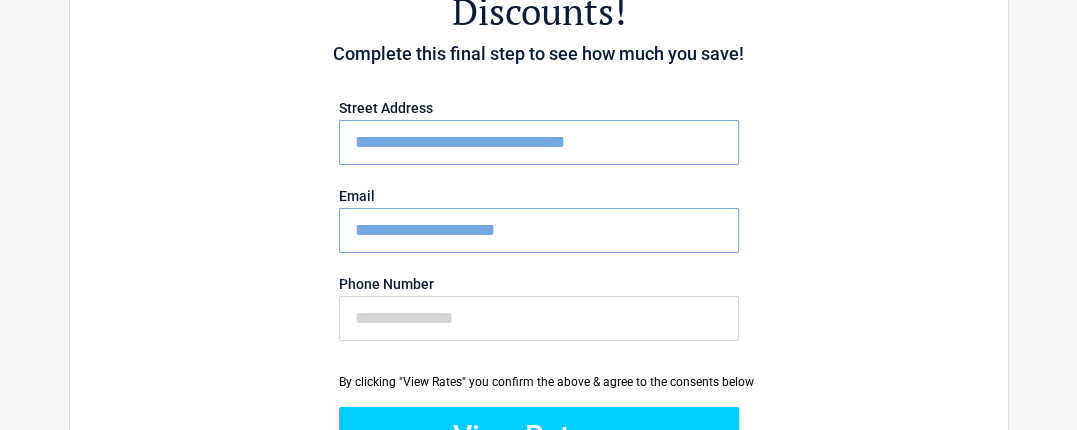type on "**********" 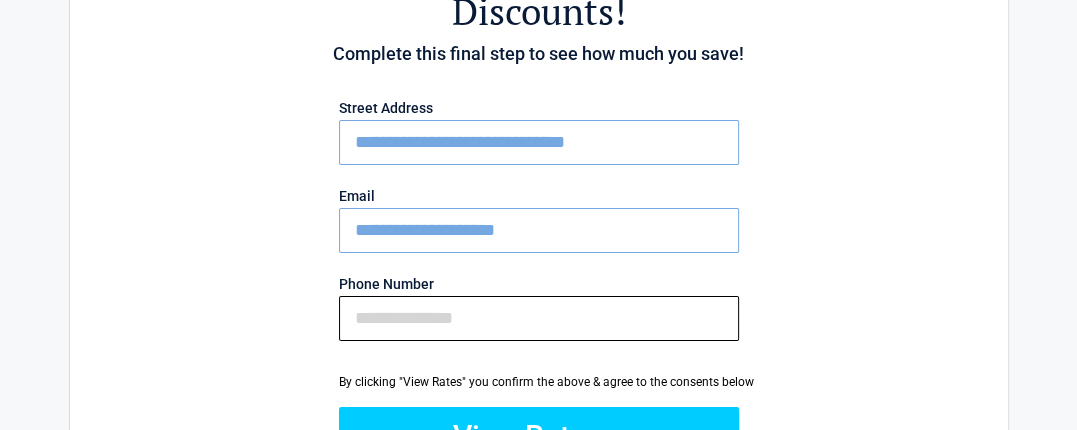 click on "Phone Number" at bounding box center [539, 318] 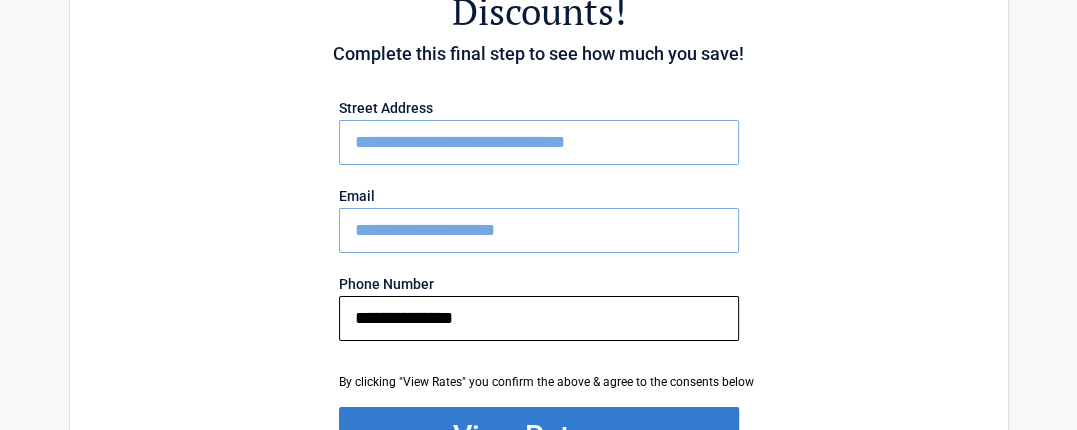 type on "**********" 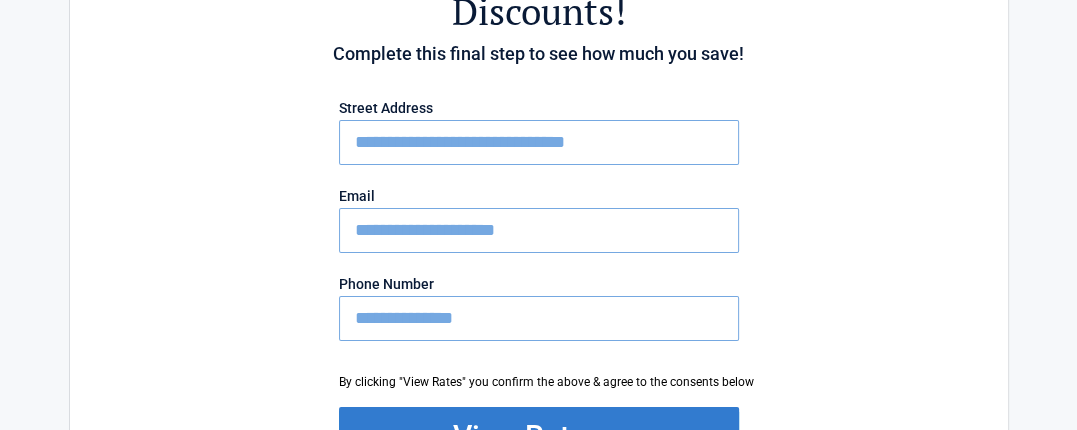 click on "View Rates" at bounding box center (539, 437) 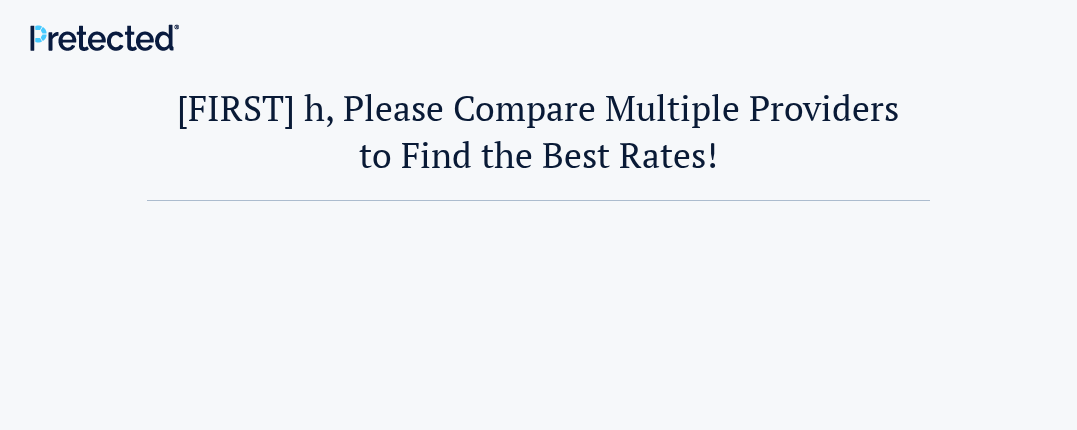 scroll, scrollTop: 0, scrollLeft: 0, axis: both 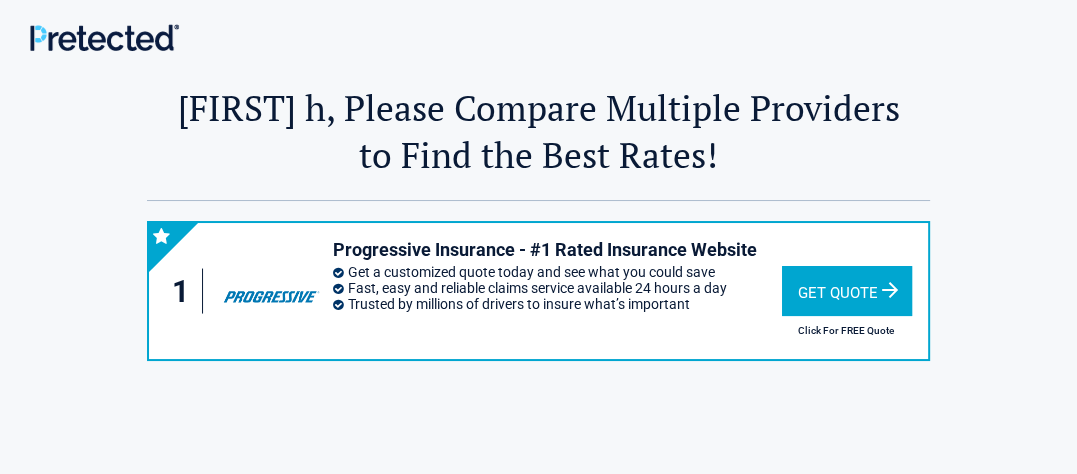 click on "Get Quote" at bounding box center [847, 291] 